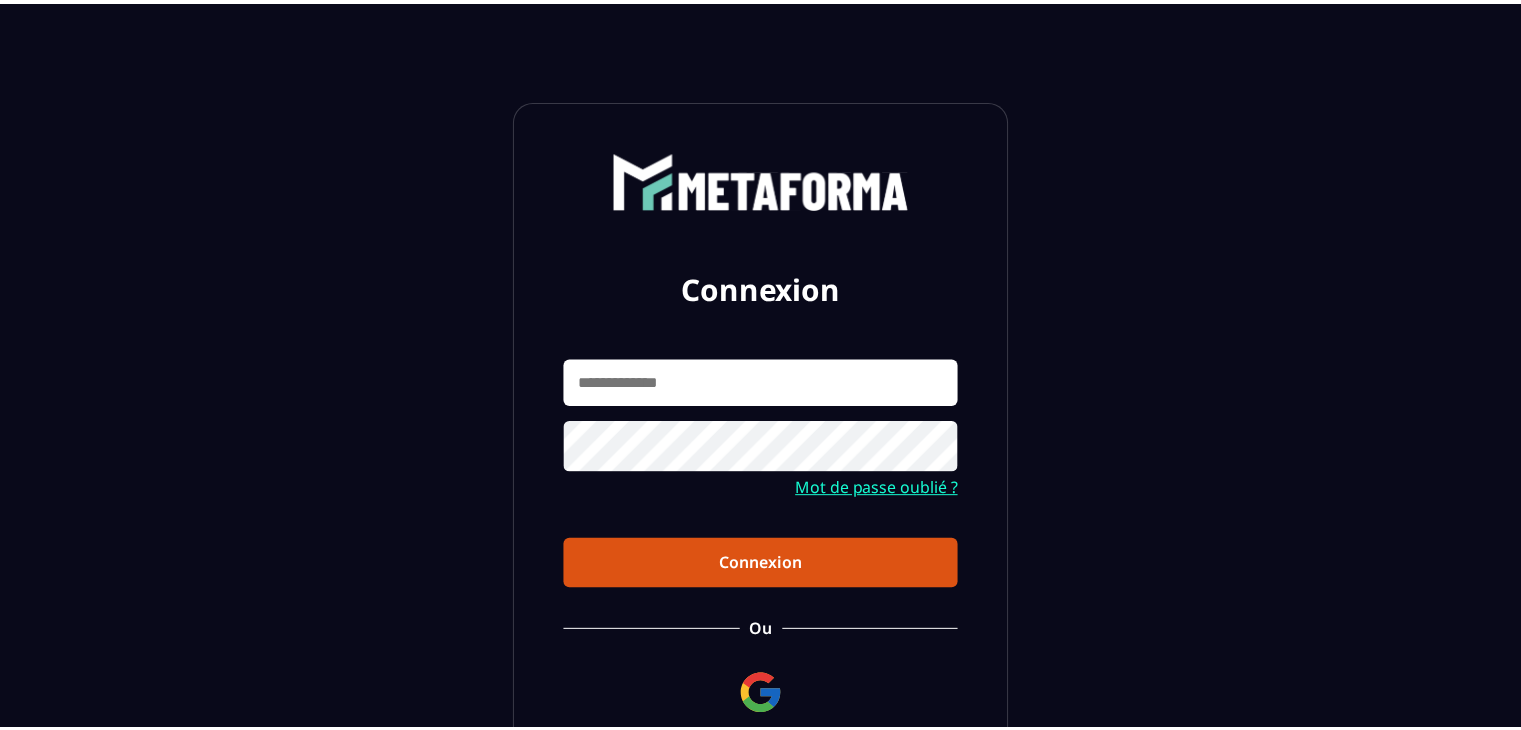 scroll, scrollTop: 0, scrollLeft: 0, axis: both 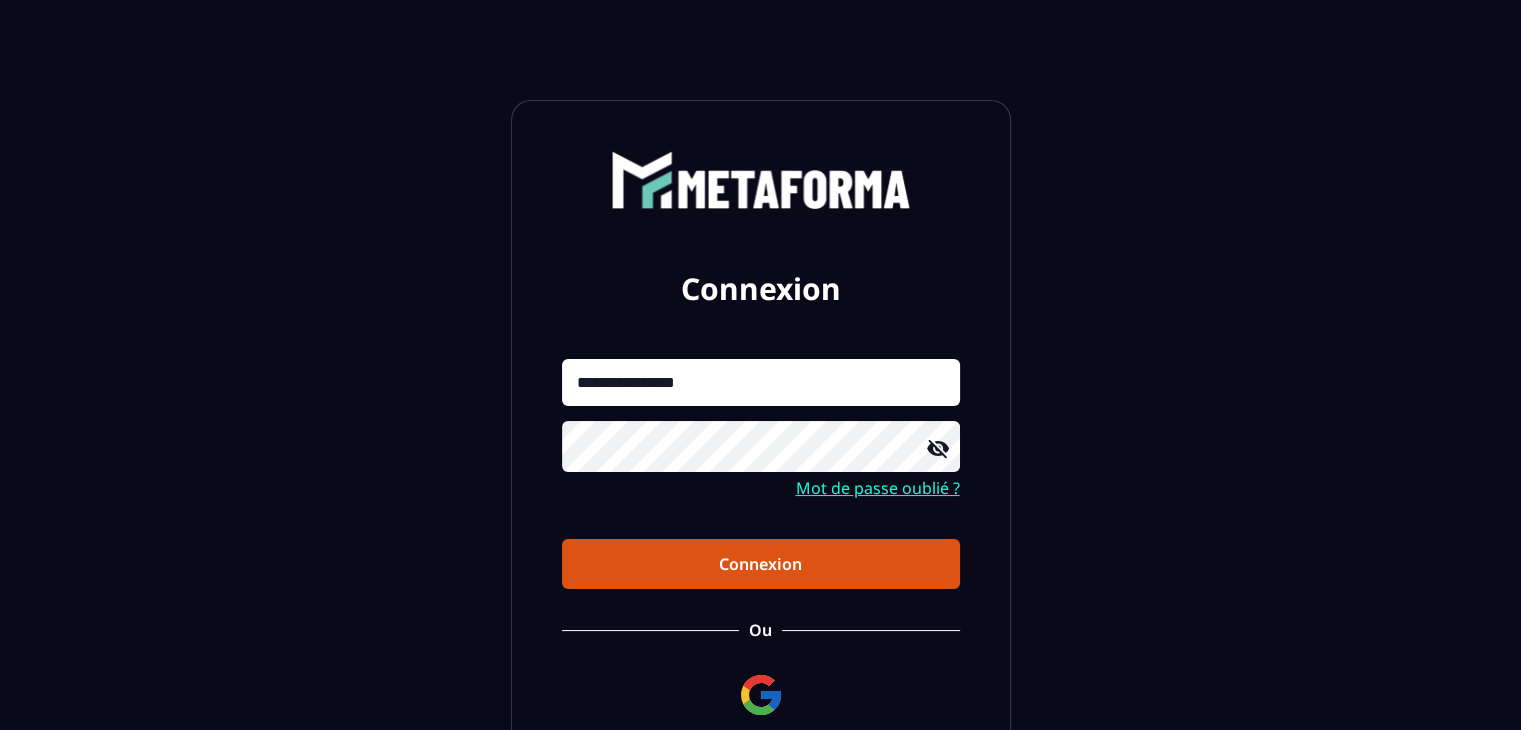 click on "**********" at bounding box center [761, 382] 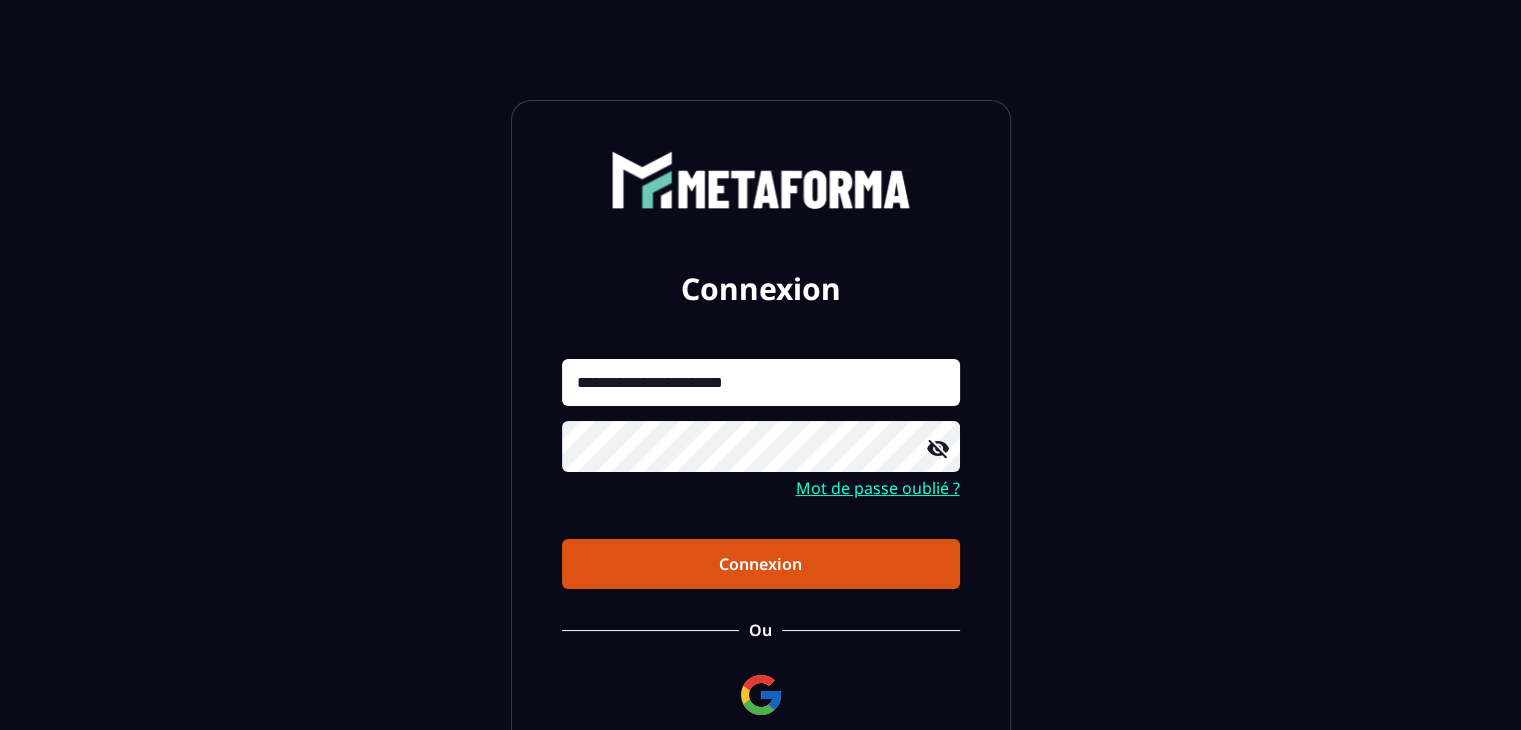 type on "**********" 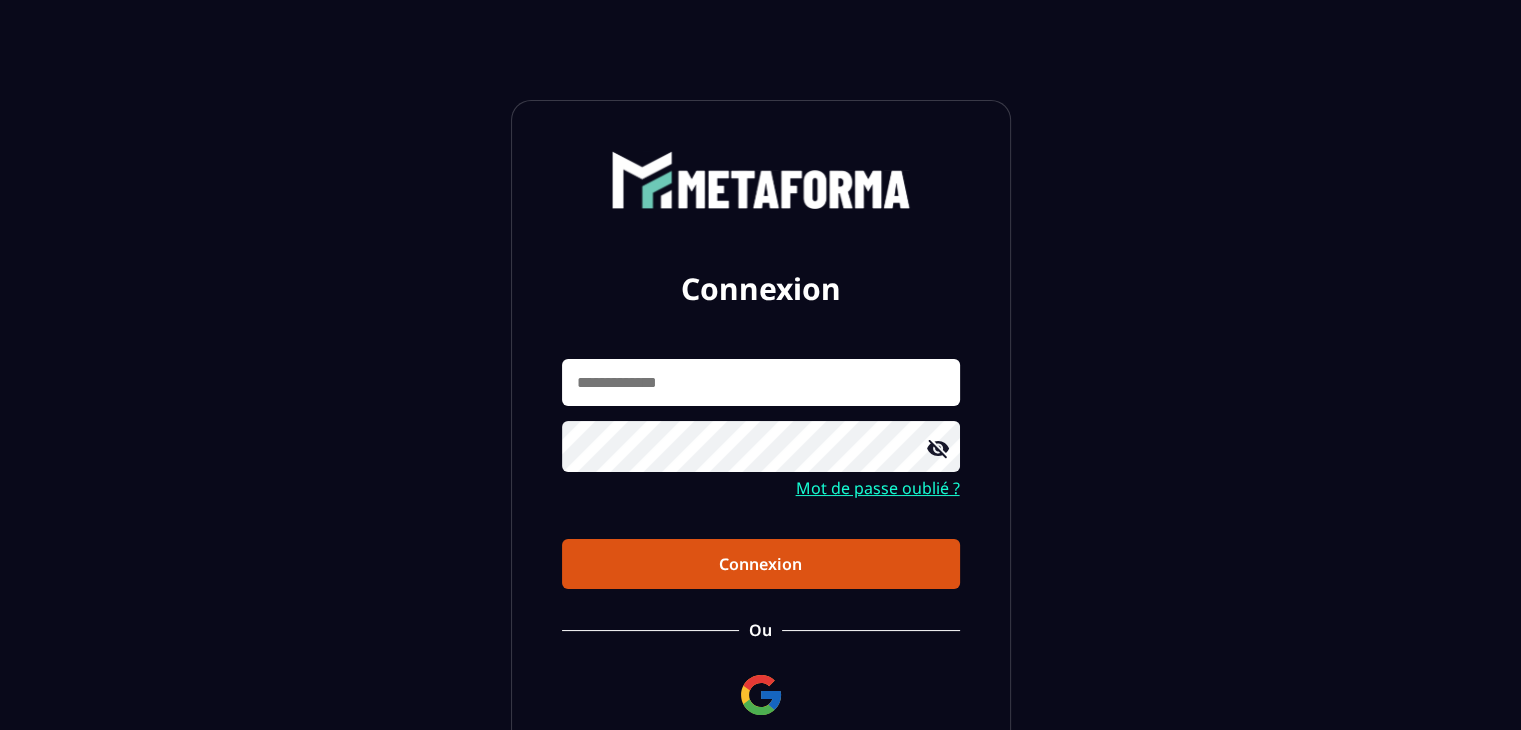 type on "**********" 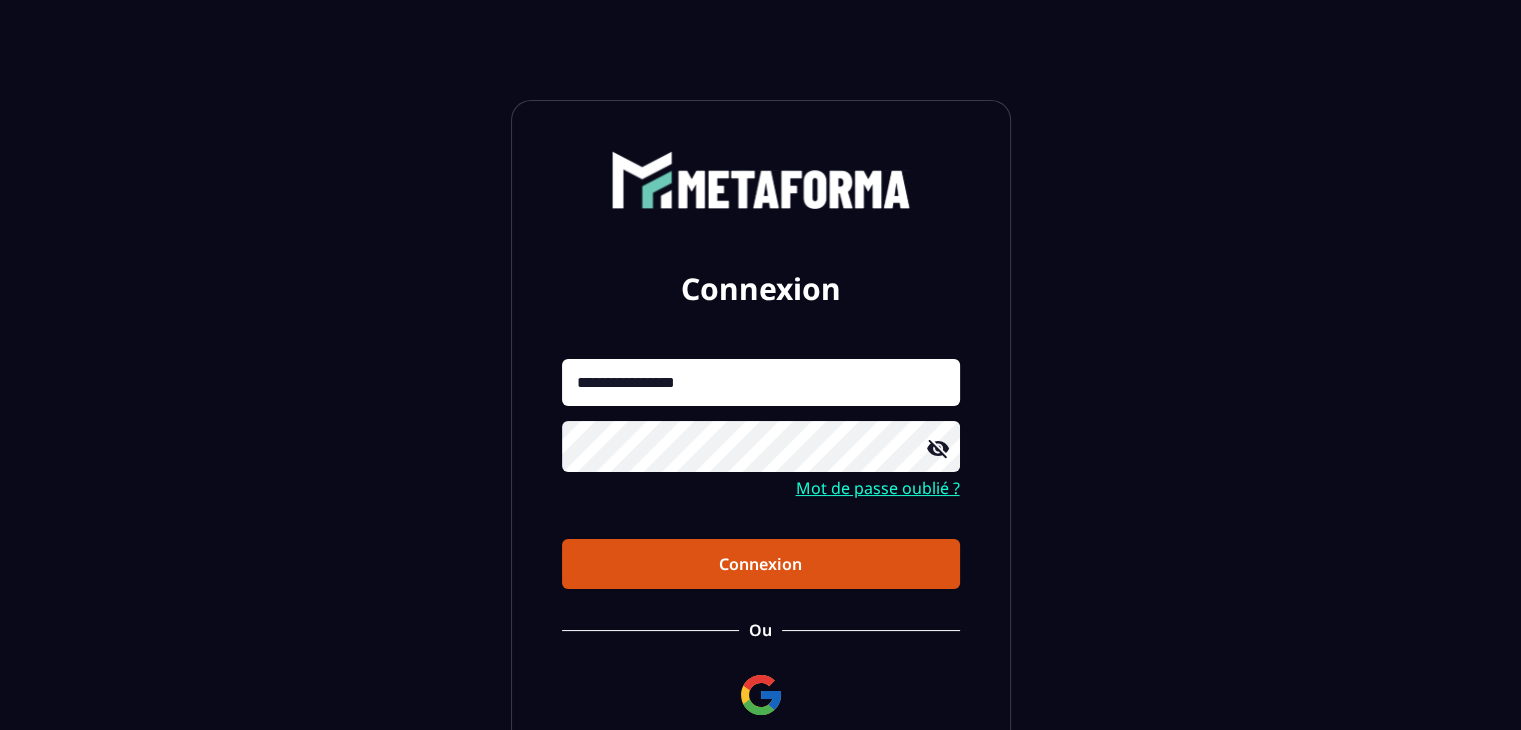 click on "Connexion" at bounding box center [761, 564] 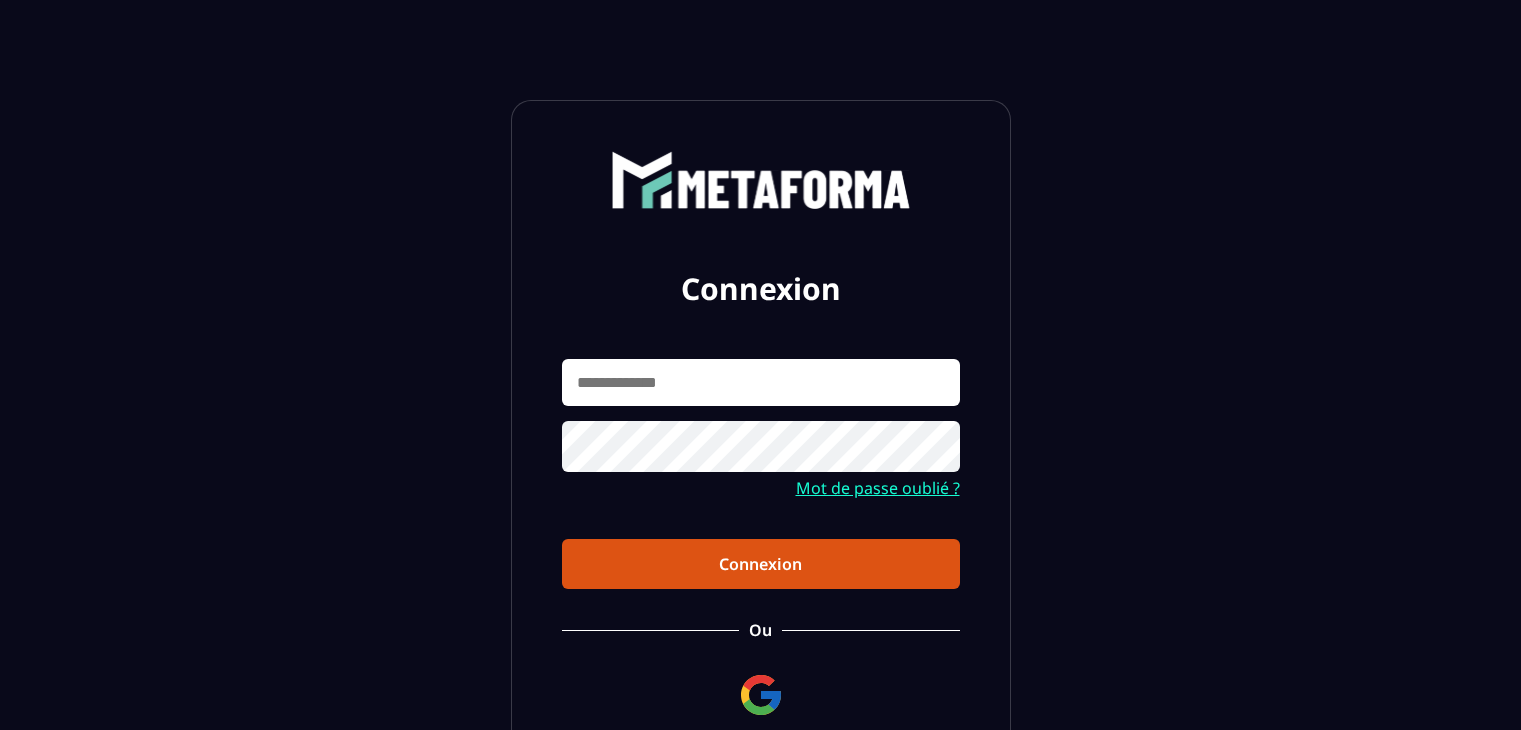 scroll, scrollTop: 0, scrollLeft: 0, axis: both 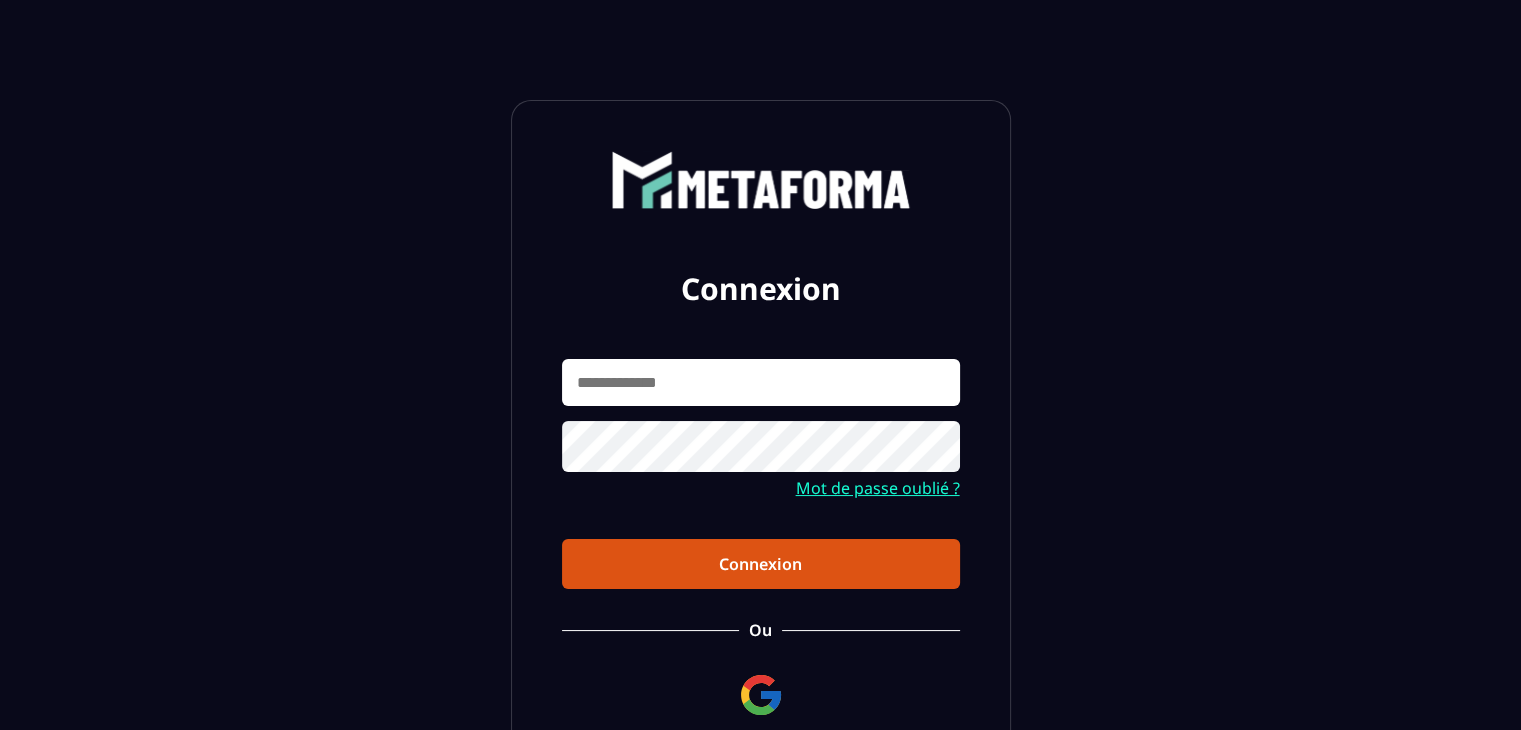 type on "**********" 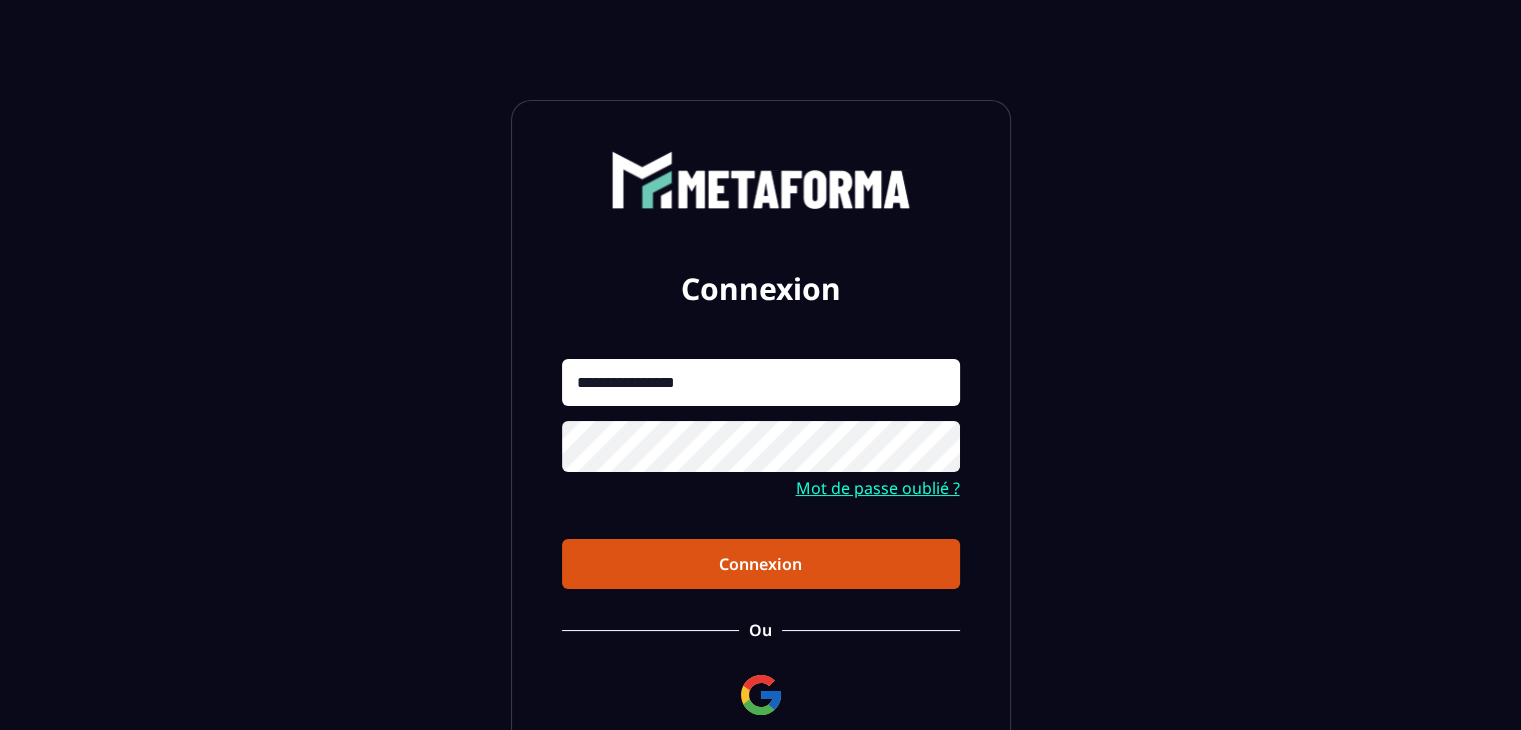 click on "Connexion" at bounding box center [761, 564] 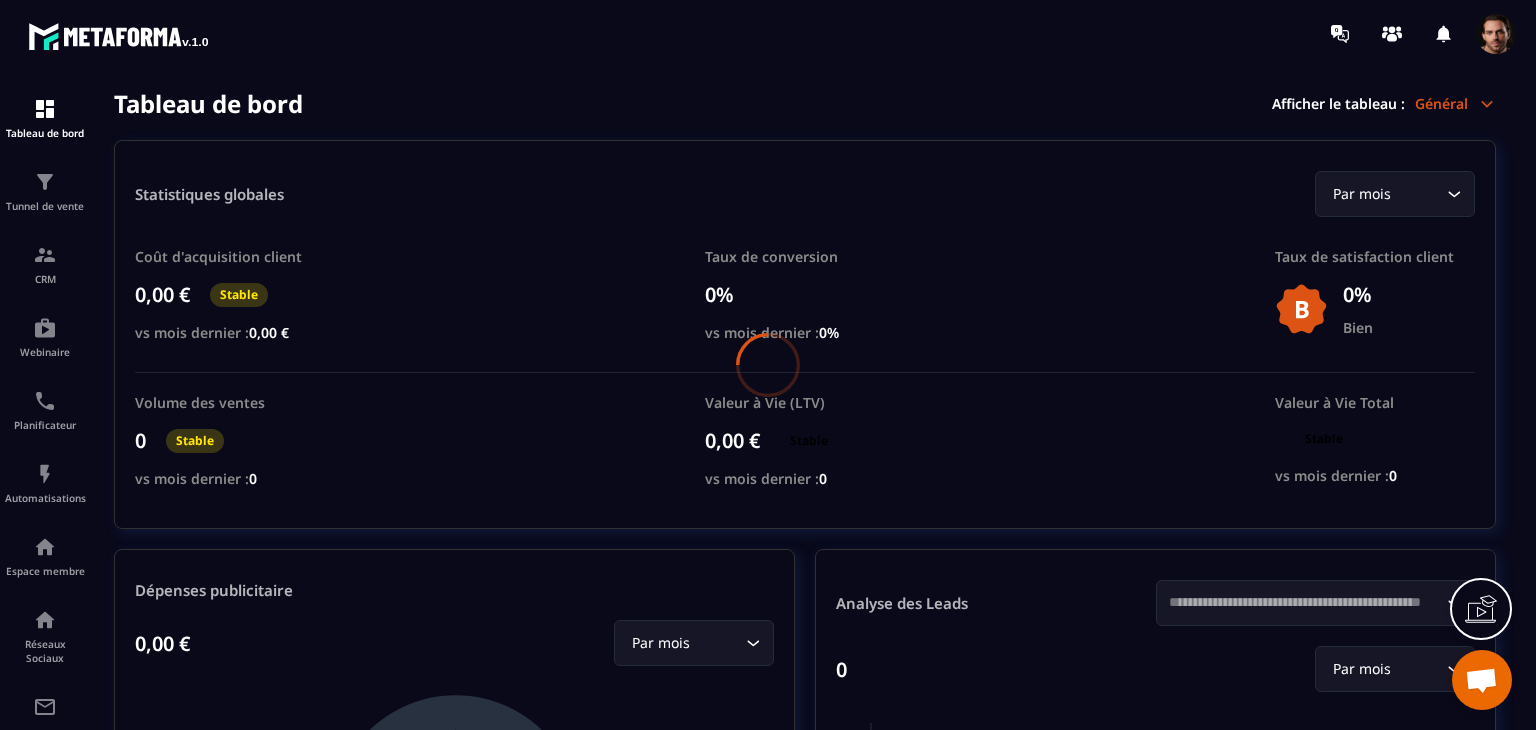 click at bounding box center [768, 365] 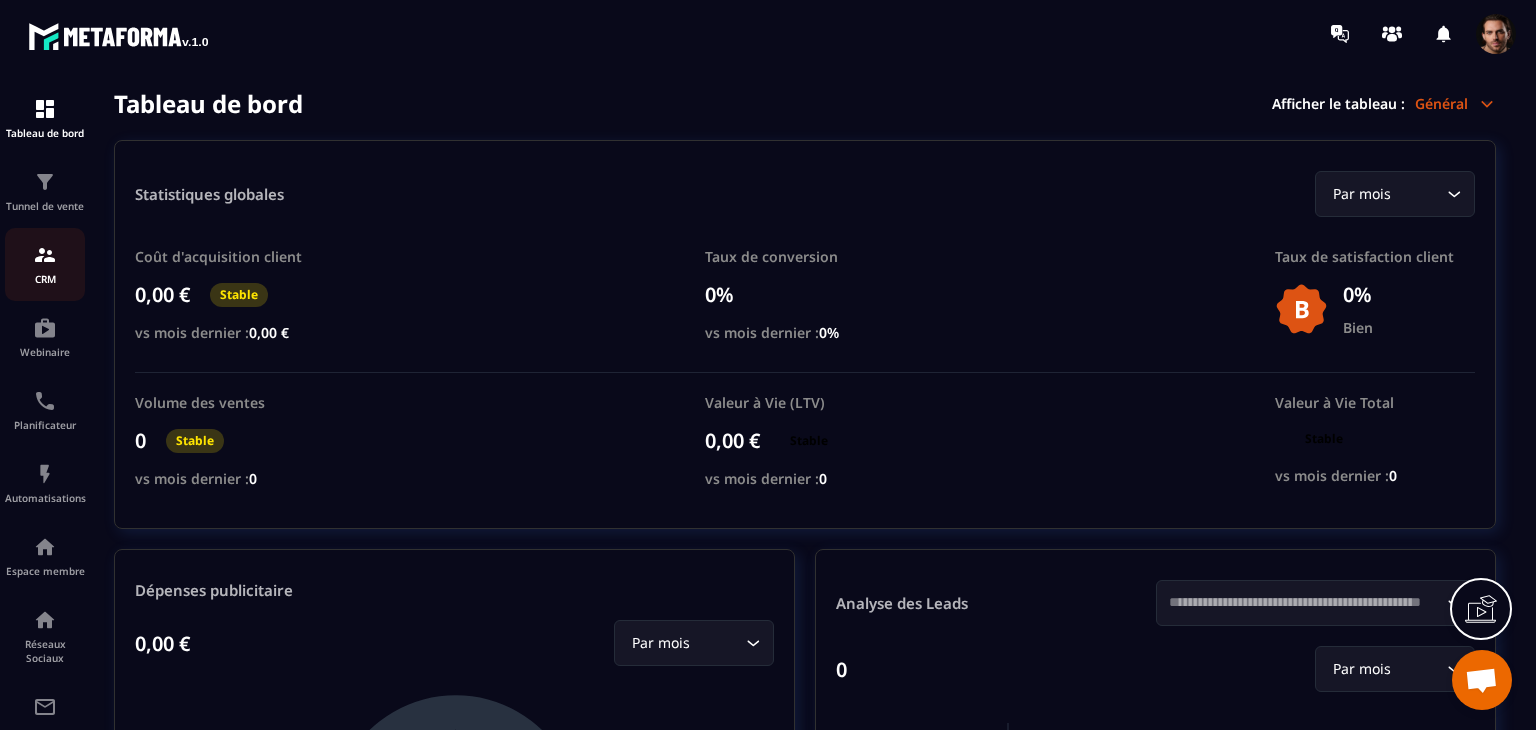 click on "CRM" at bounding box center (45, 264) 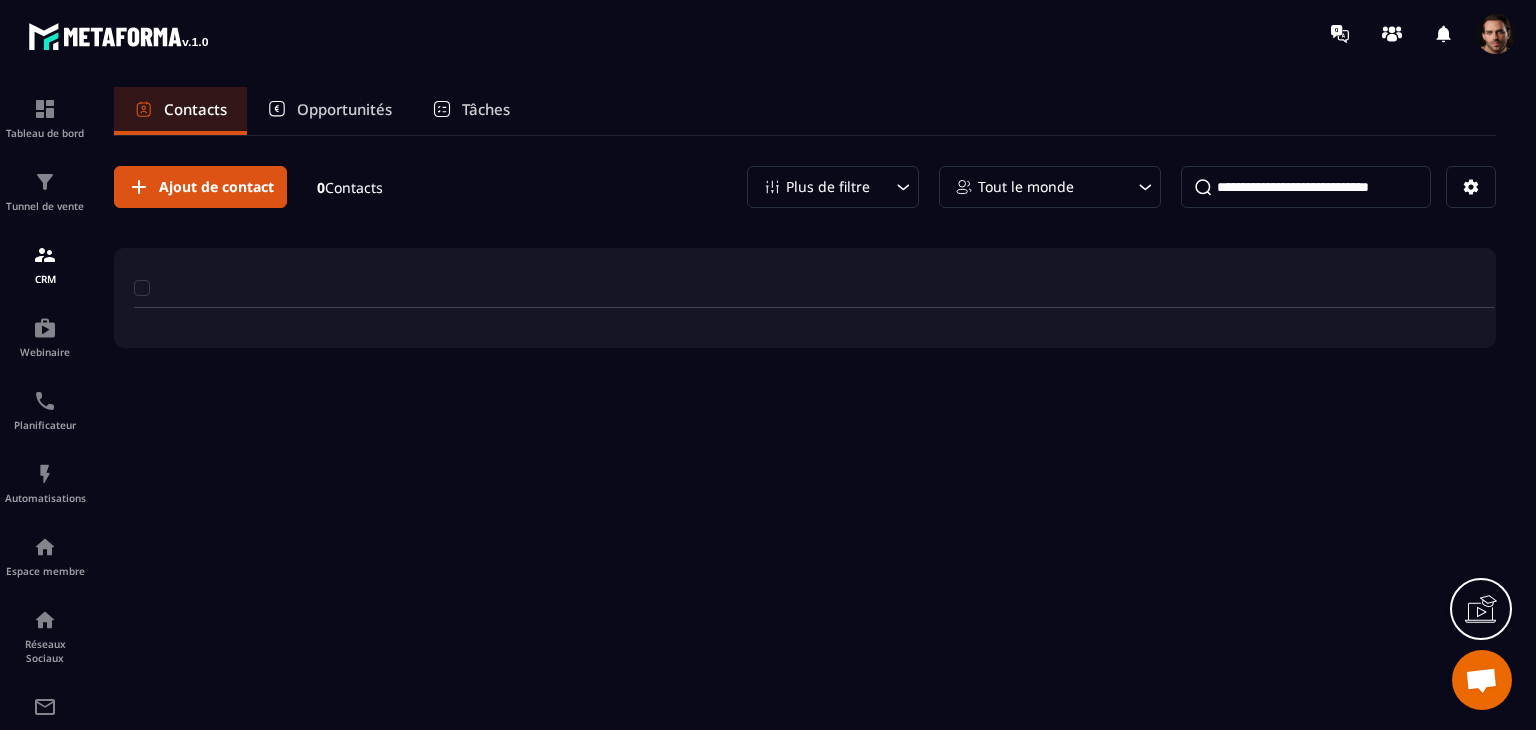 click on "CRM" at bounding box center (45, 264) 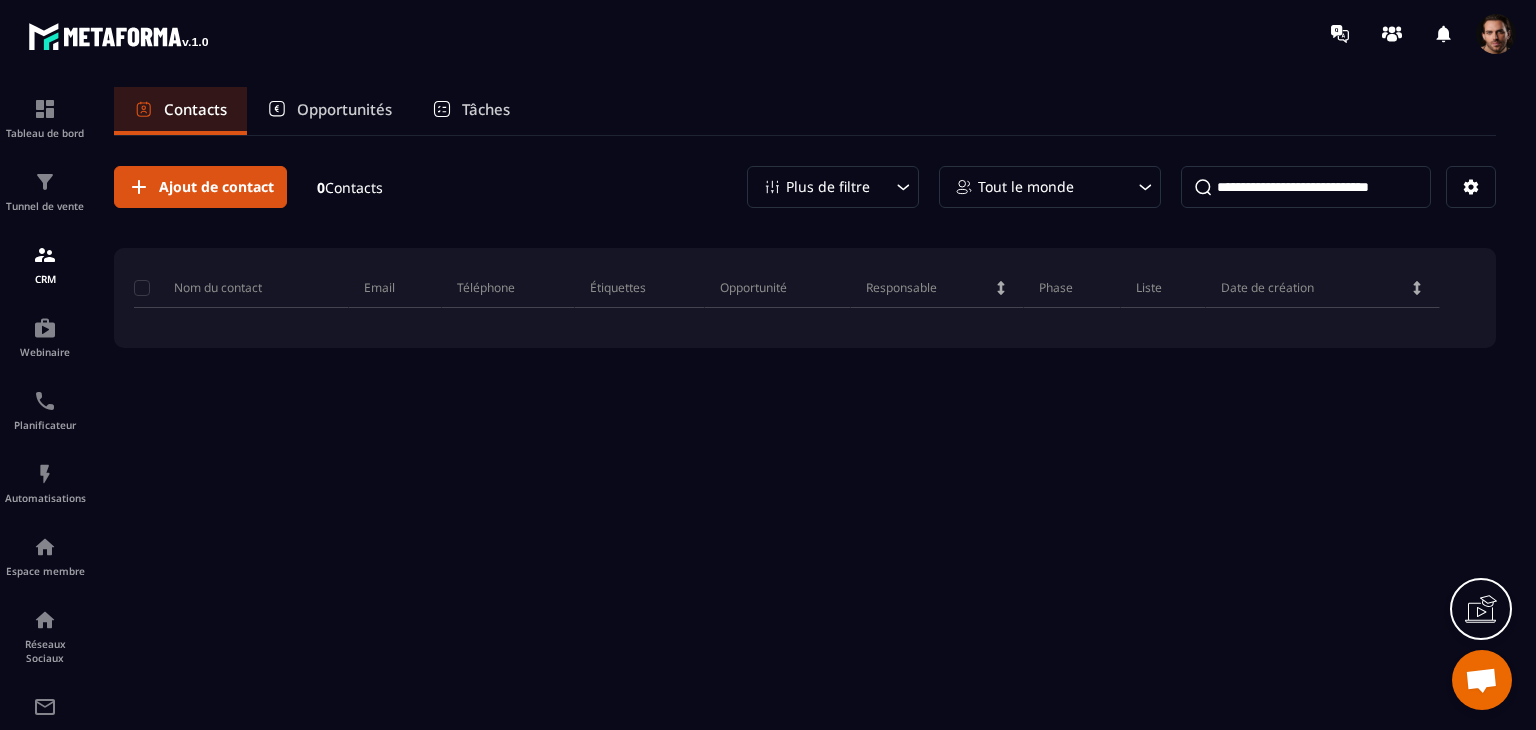 click on "Tâches" at bounding box center (486, 109) 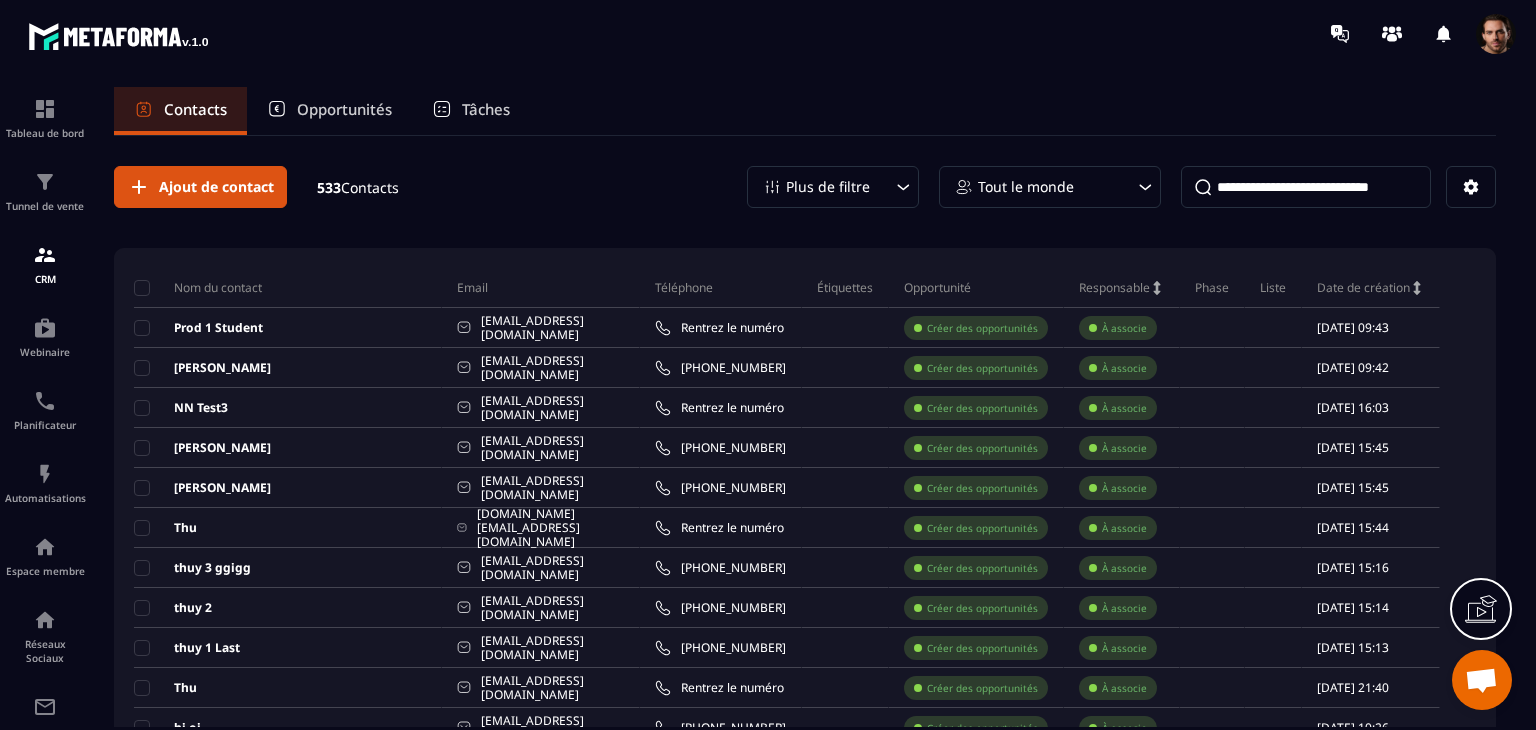 click on "Tâches" at bounding box center (486, 109) 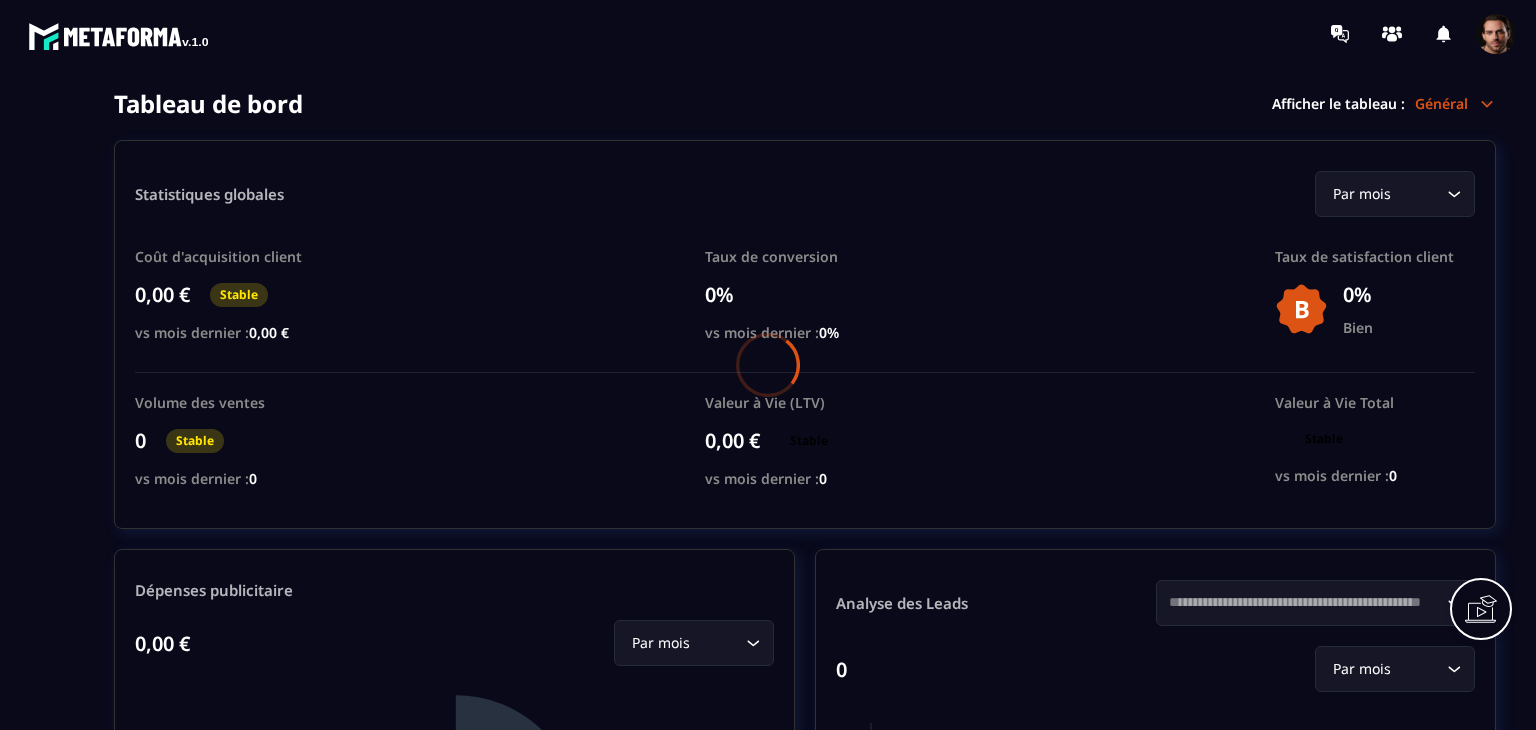 scroll, scrollTop: 0, scrollLeft: 0, axis: both 